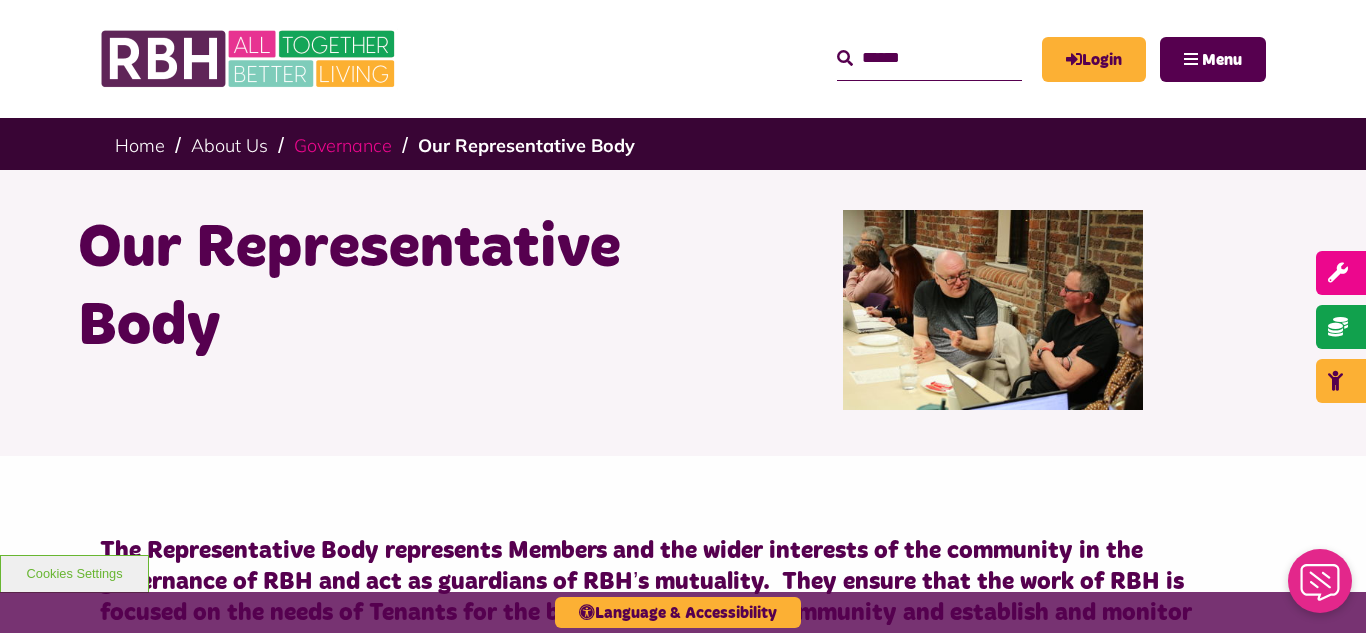 scroll, scrollTop: 0, scrollLeft: 0, axis: both 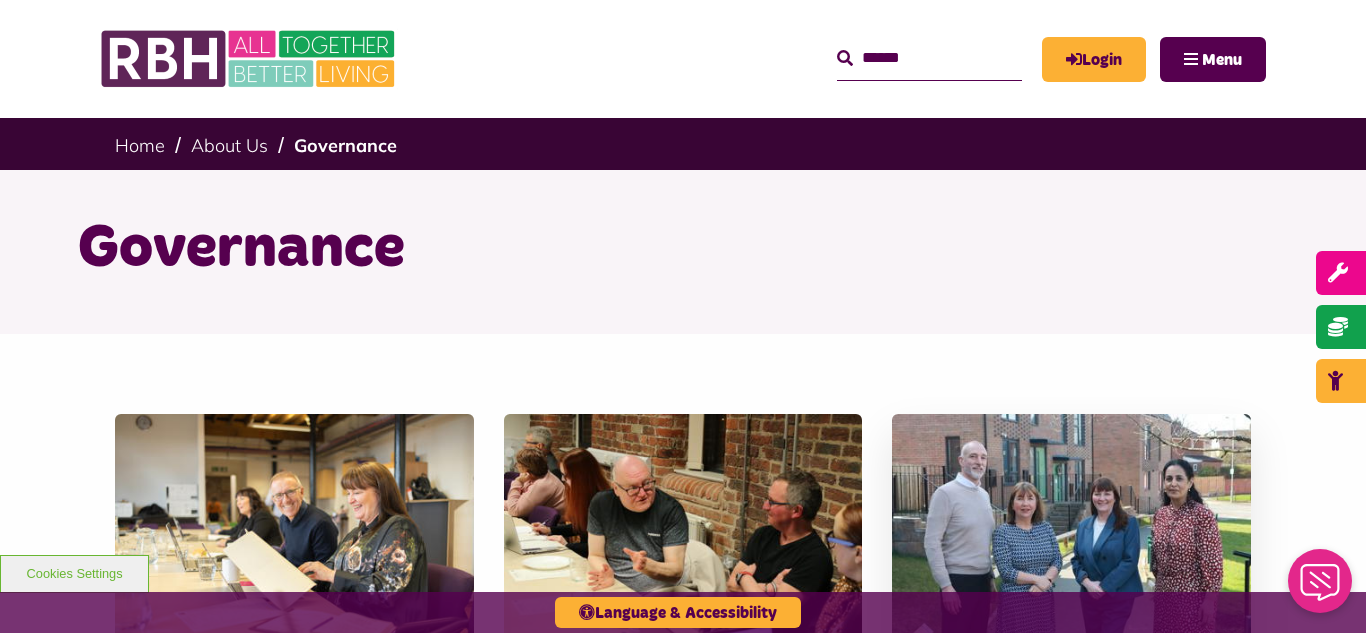 click at bounding box center (1071, 526) 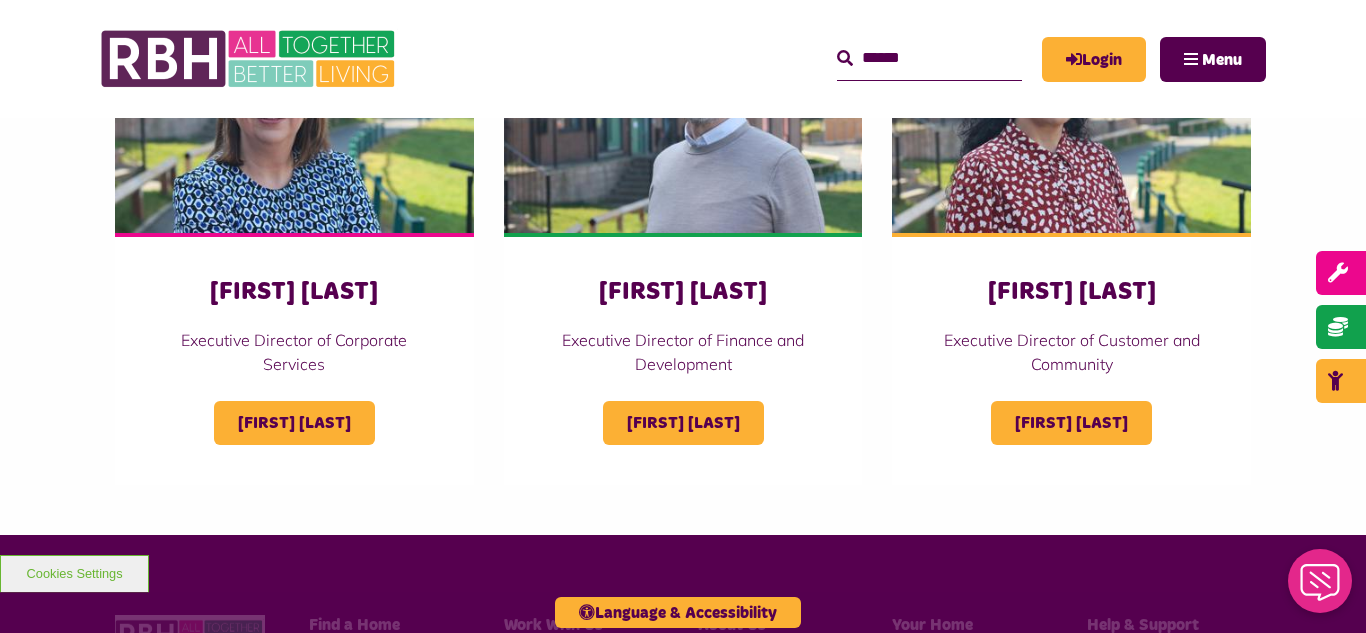 scroll, scrollTop: 1080, scrollLeft: 0, axis: vertical 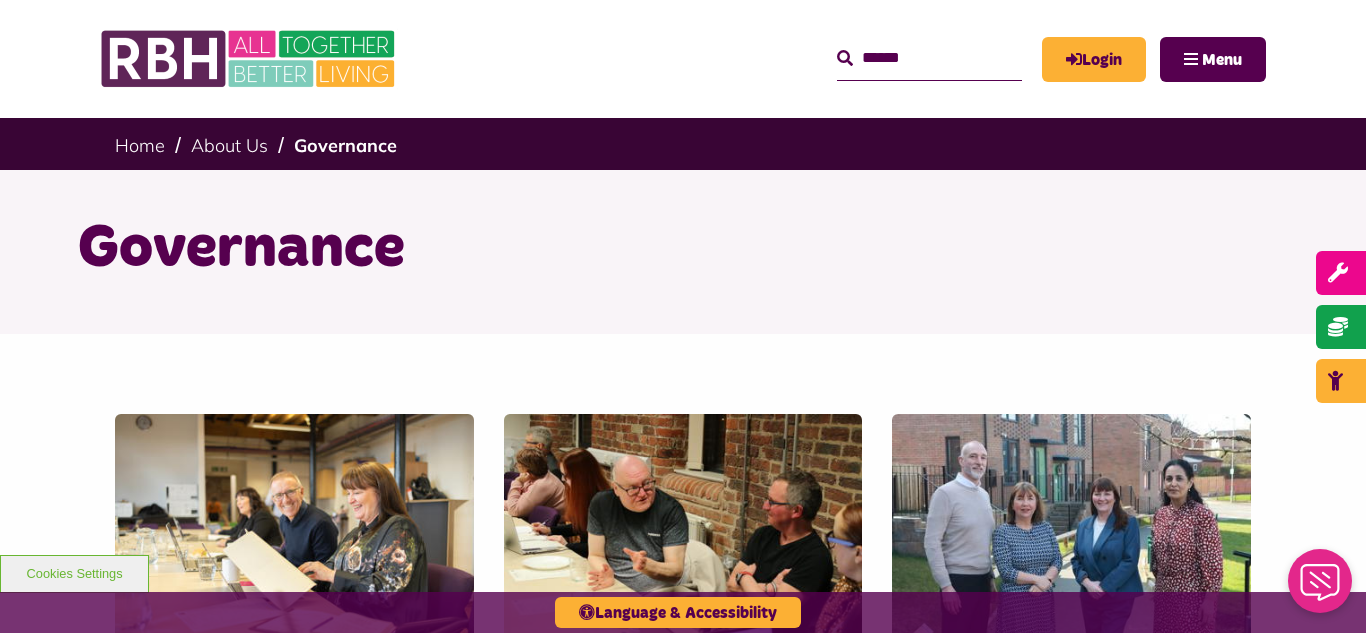 click on "Our Board
Our Board
Our Representative Body
Our Representative Body" at bounding box center (683, 619) 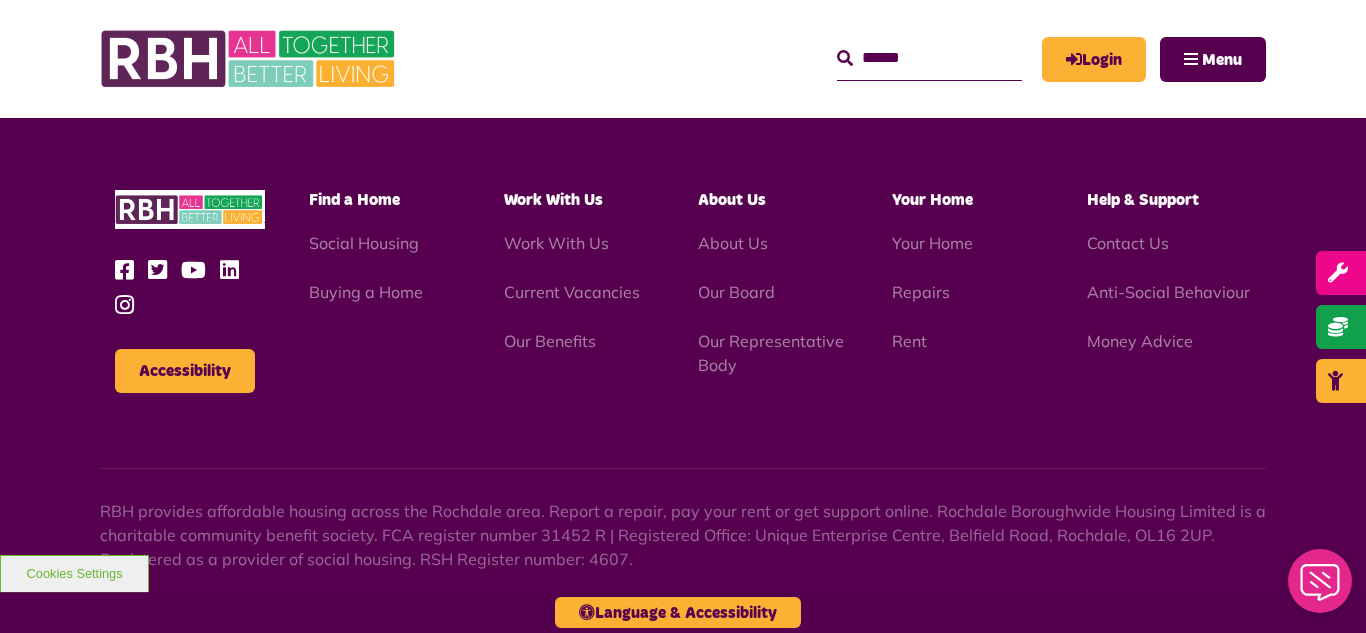 scroll, scrollTop: 1879, scrollLeft: 0, axis: vertical 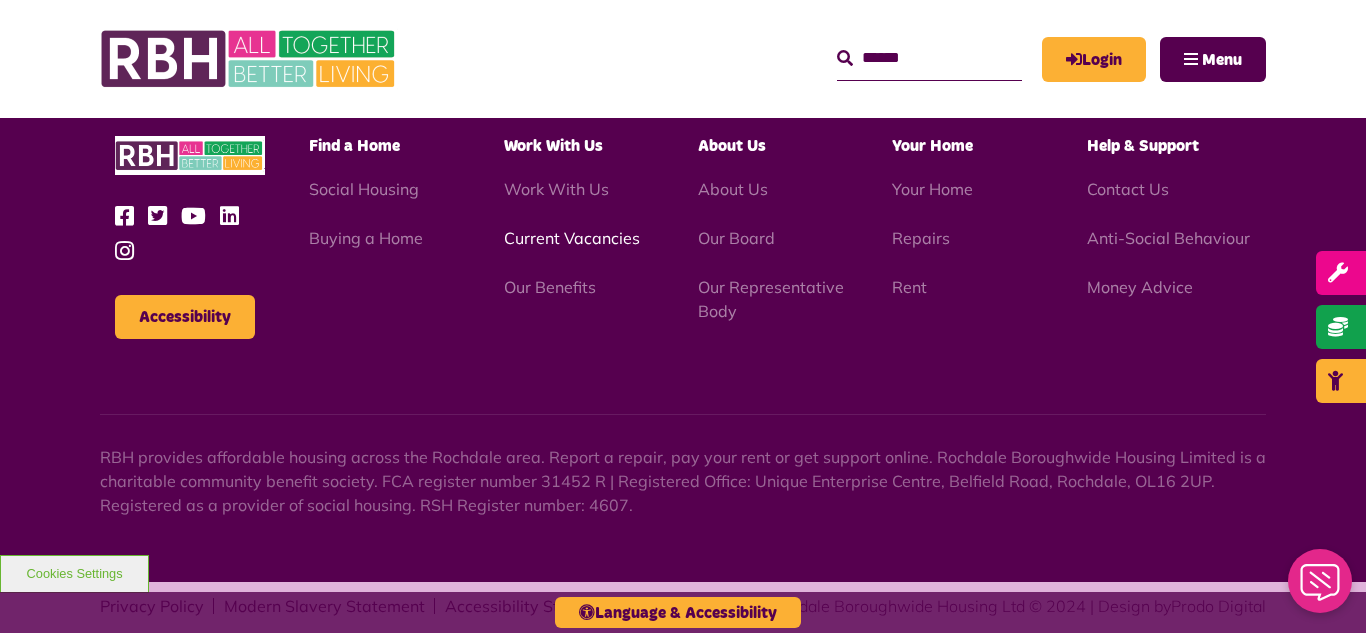 click on "Current Vacancies" at bounding box center [572, 238] 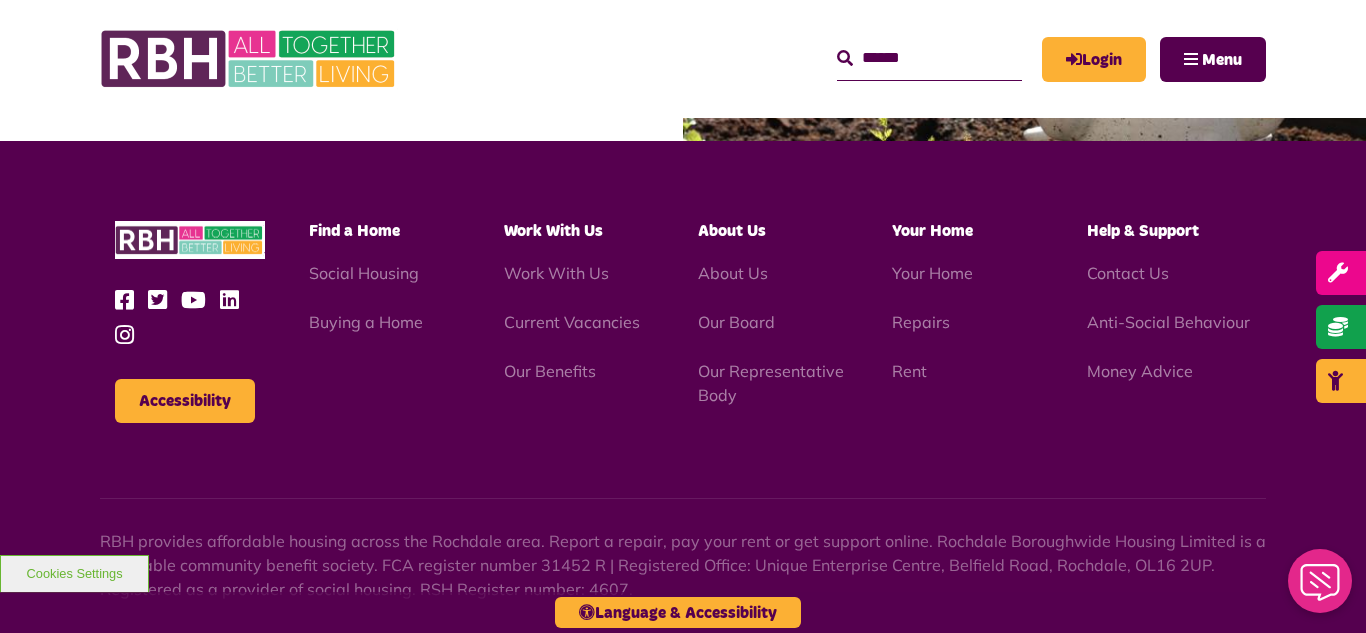 scroll, scrollTop: 2381, scrollLeft: 0, axis: vertical 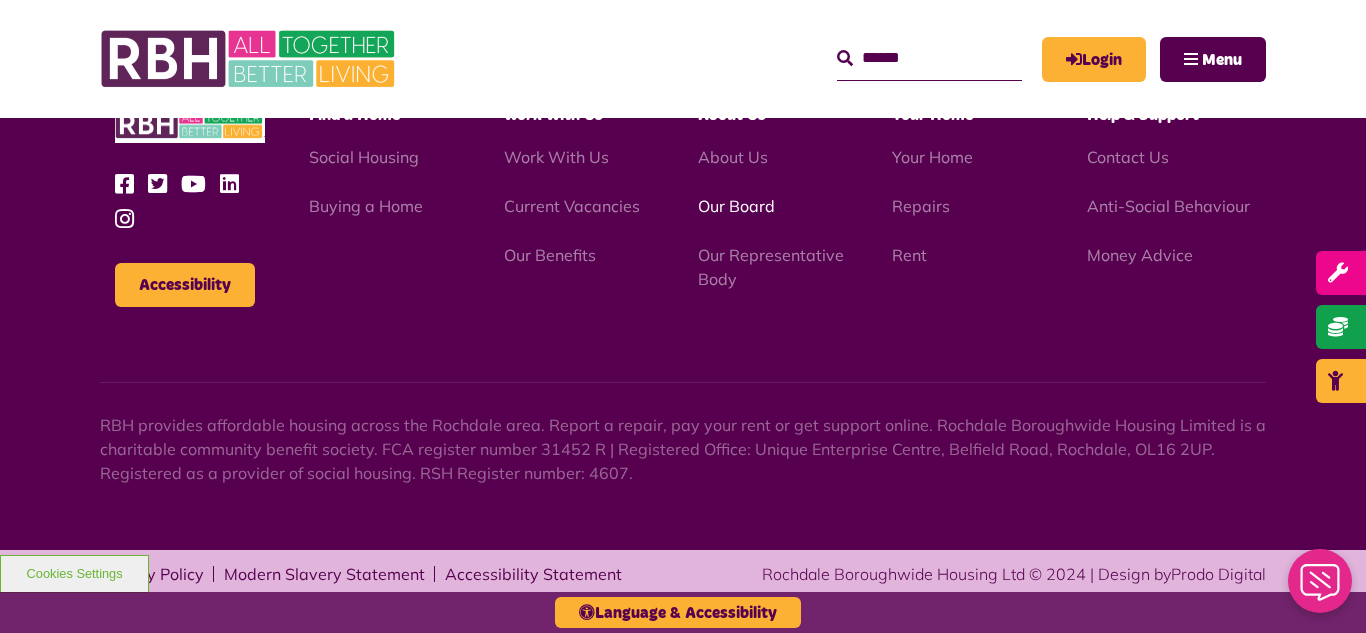 click on "Our Board" at bounding box center (736, 206) 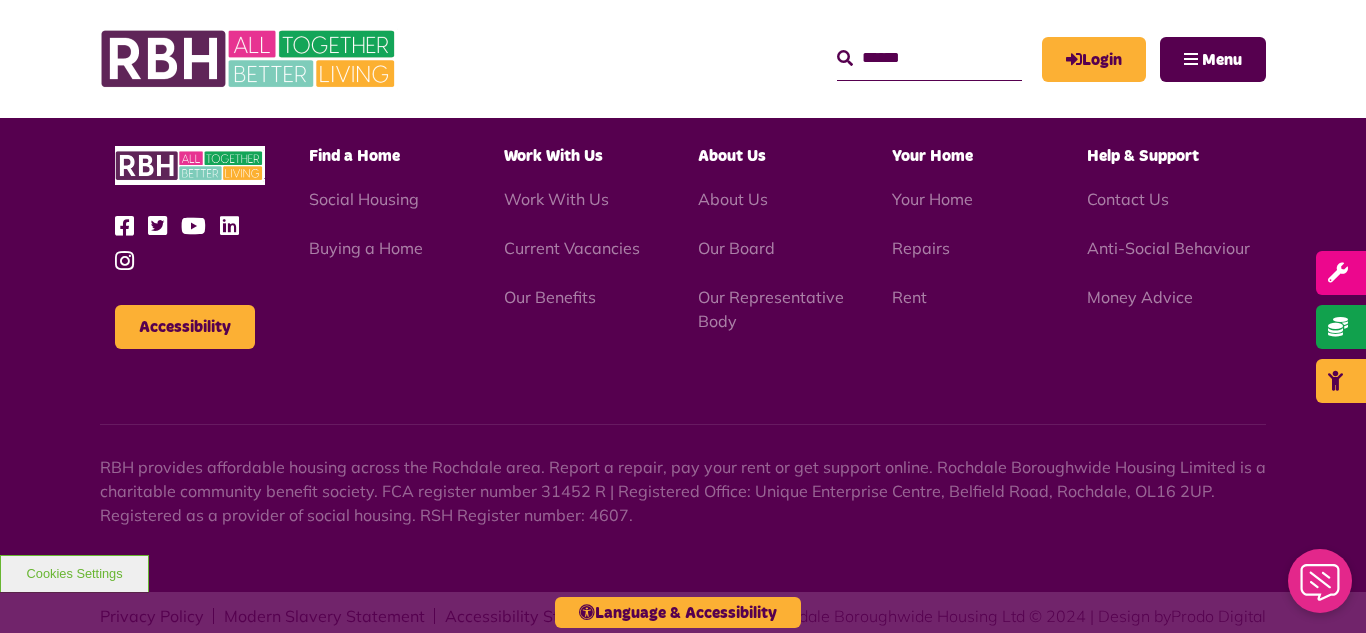 scroll, scrollTop: 5252, scrollLeft: 0, axis: vertical 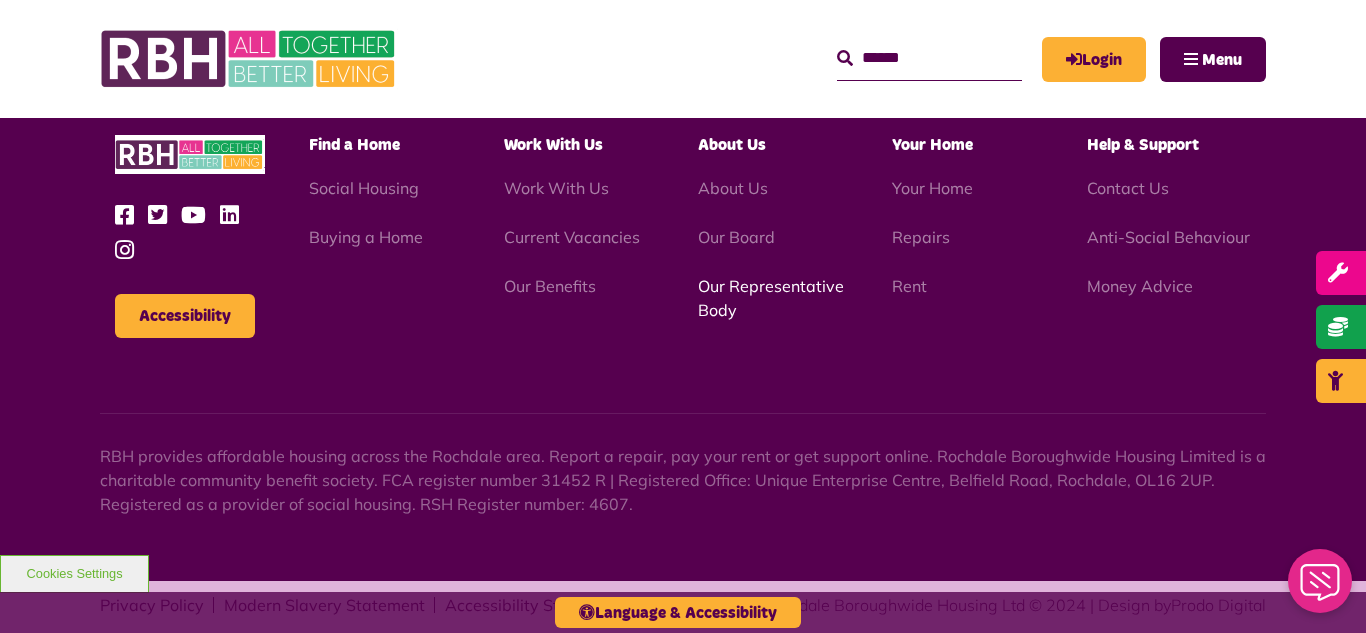 click on "Our Representative Body" at bounding box center [771, 298] 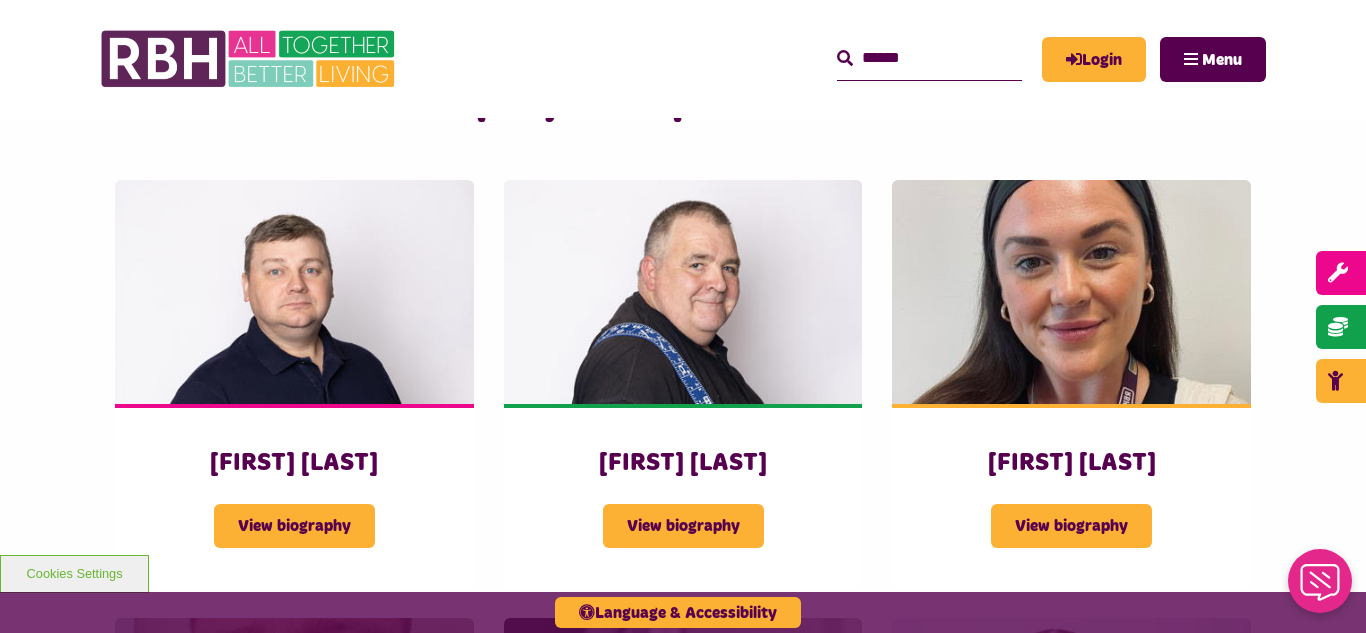 scroll, scrollTop: 3240, scrollLeft: 0, axis: vertical 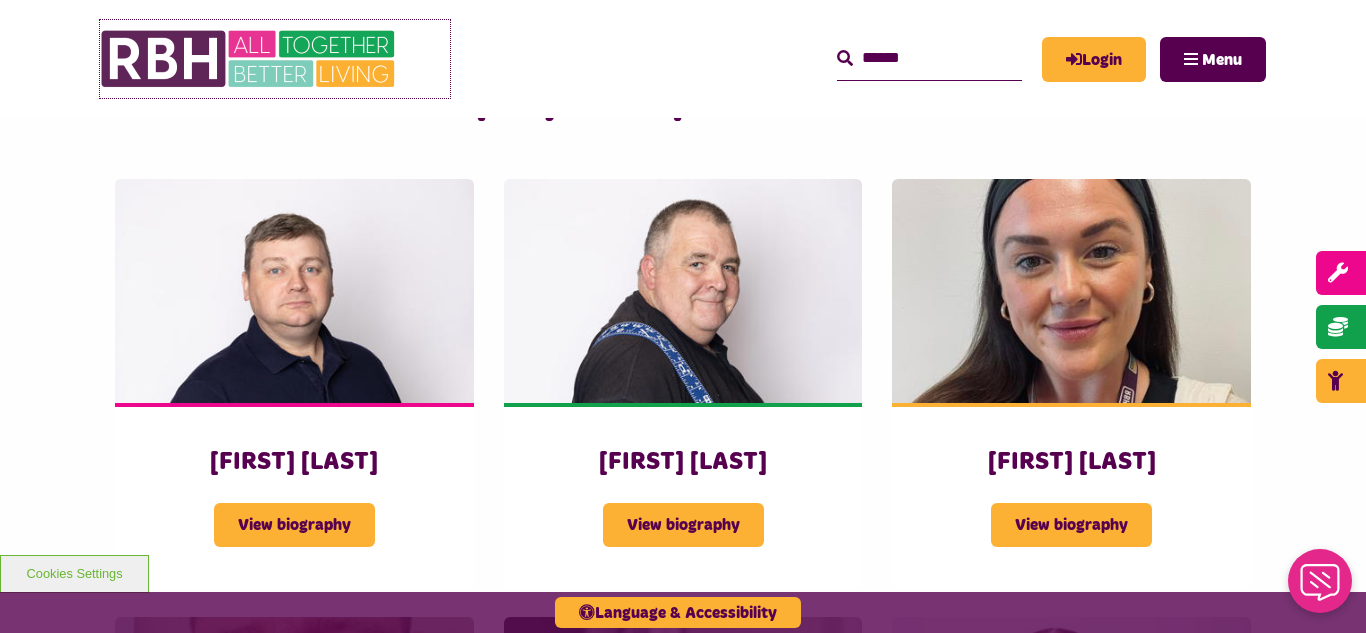click at bounding box center [250, 59] 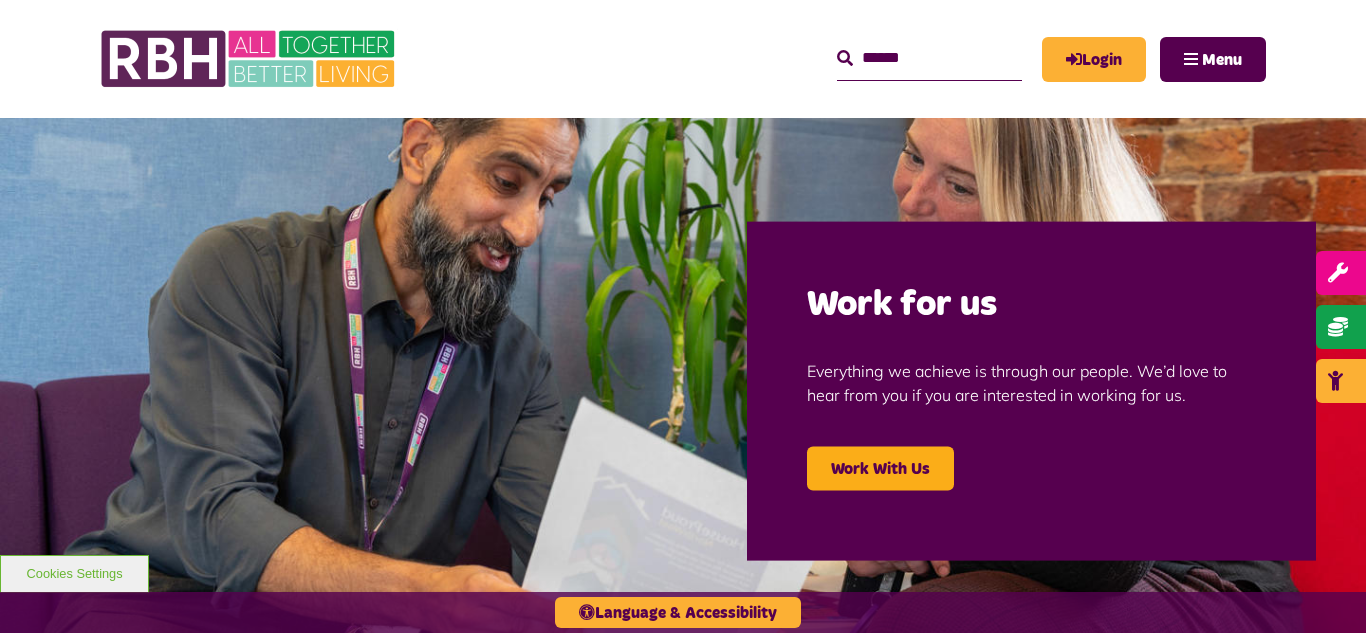 scroll, scrollTop: 0, scrollLeft: 0, axis: both 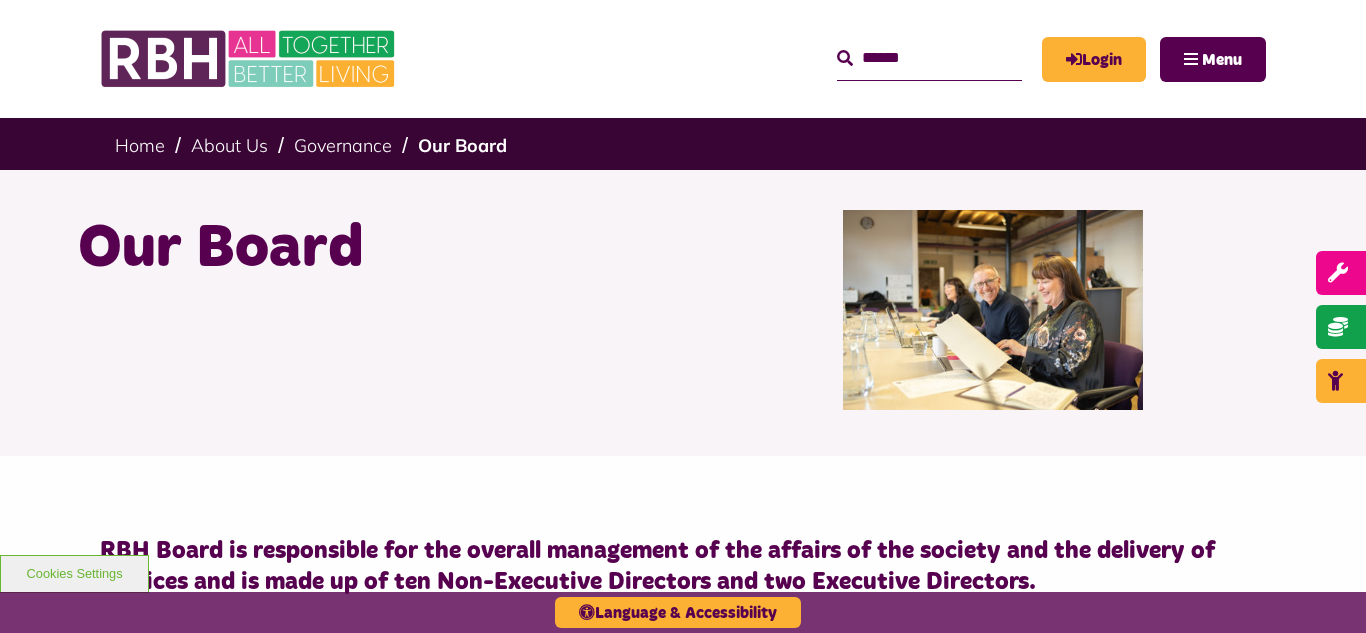 click on "MyRBH
About Us
Contact Us
Search" at bounding box center [683, 59] 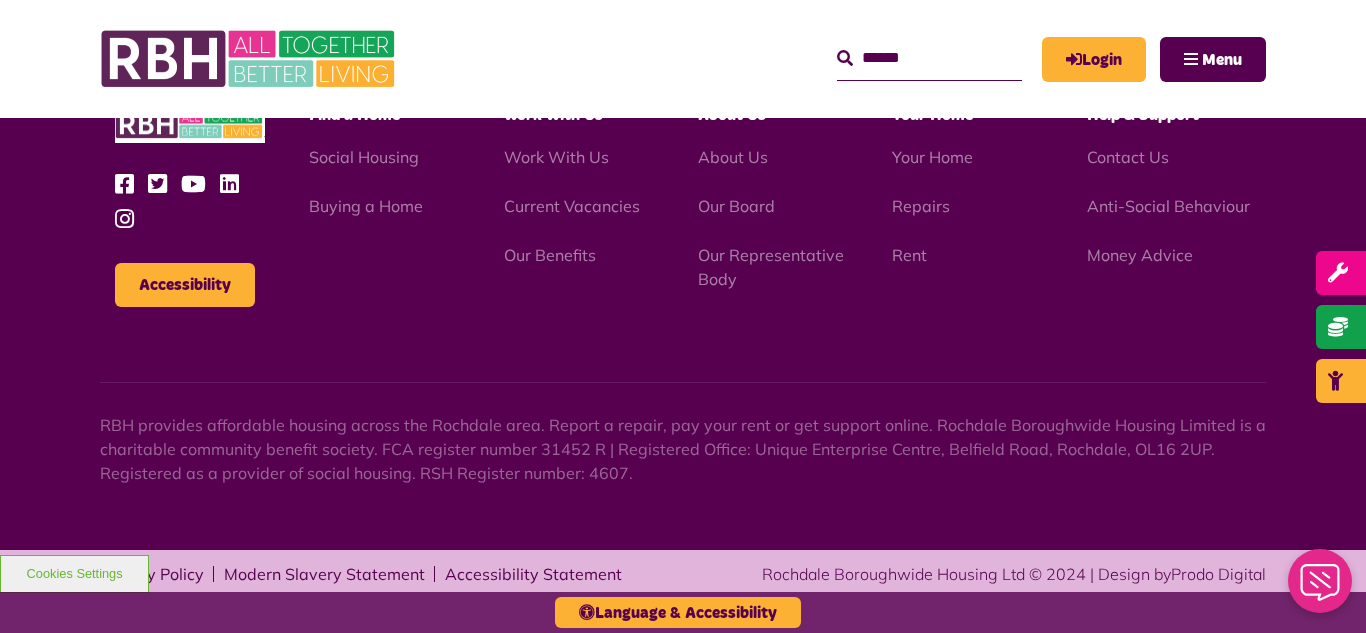 scroll, scrollTop: 0, scrollLeft: 0, axis: both 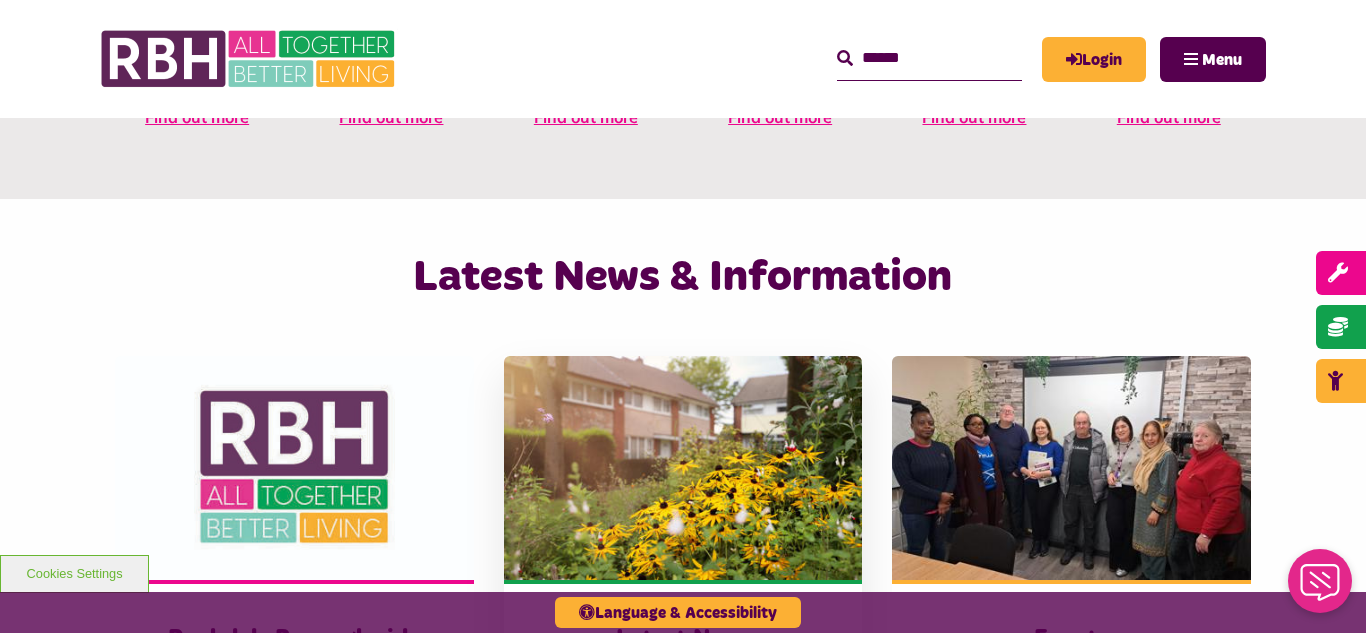 click at bounding box center [683, 468] 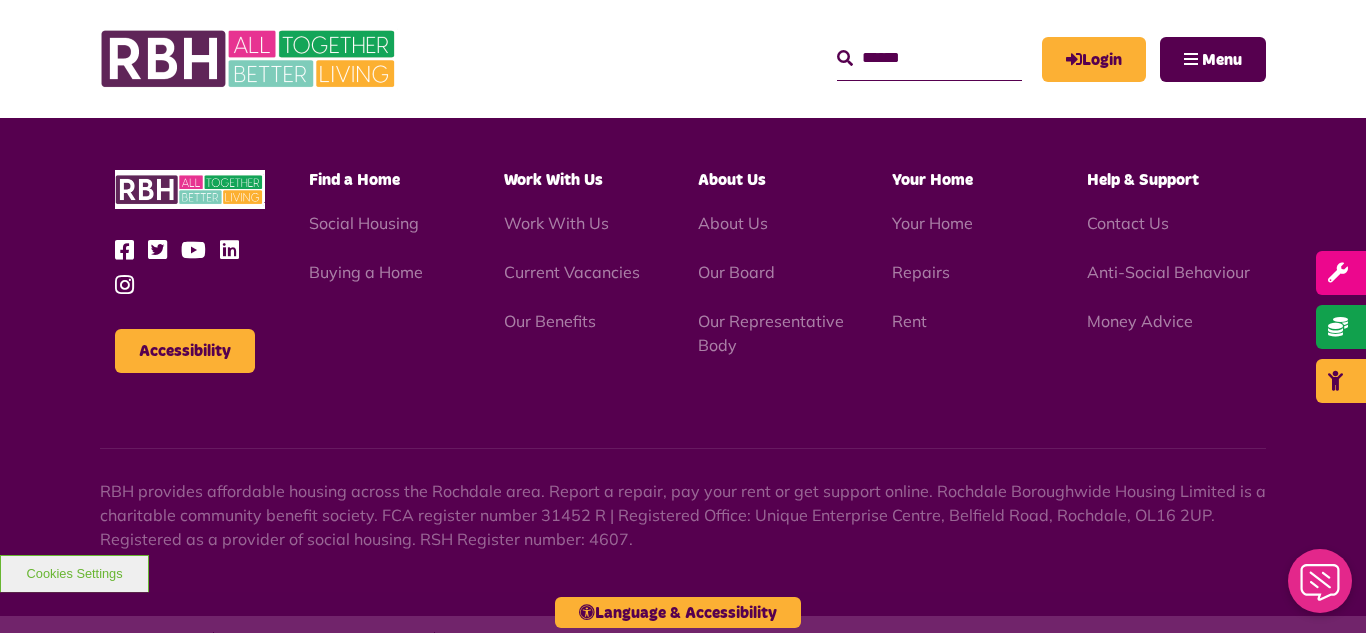 scroll, scrollTop: 1477, scrollLeft: 0, axis: vertical 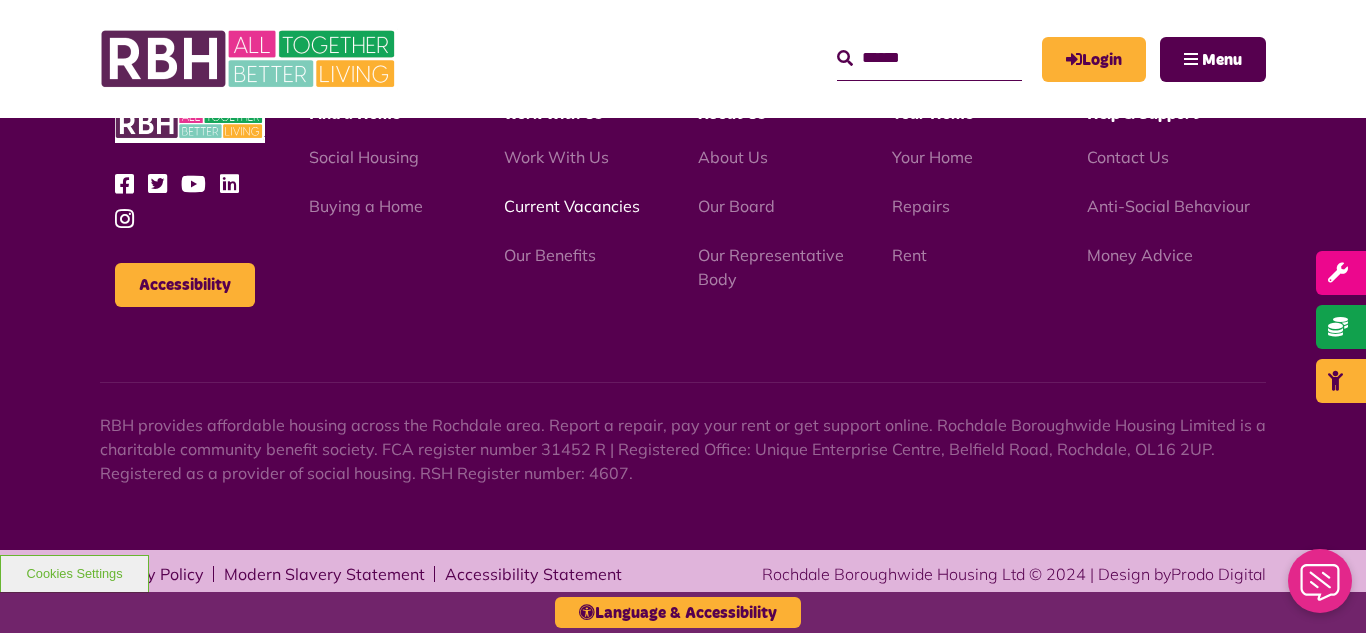 click on "Current Vacancies" at bounding box center [572, 206] 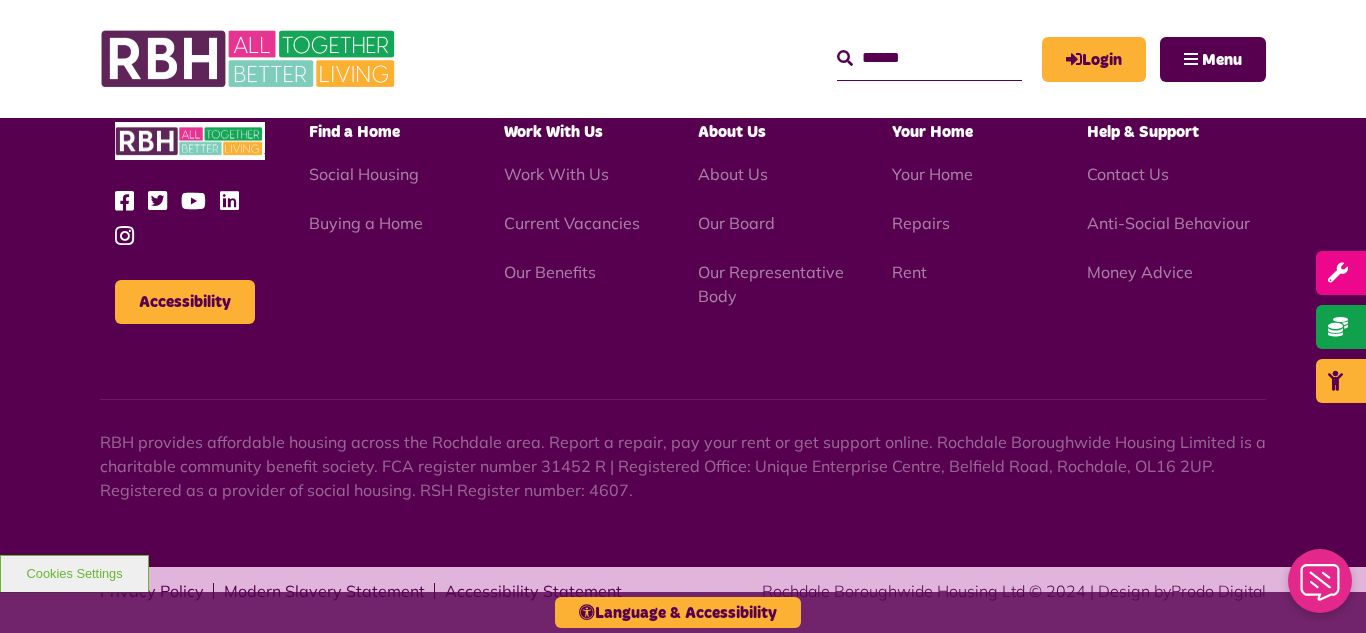 scroll, scrollTop: 2381, scrollLeft: 0, axis: vertical 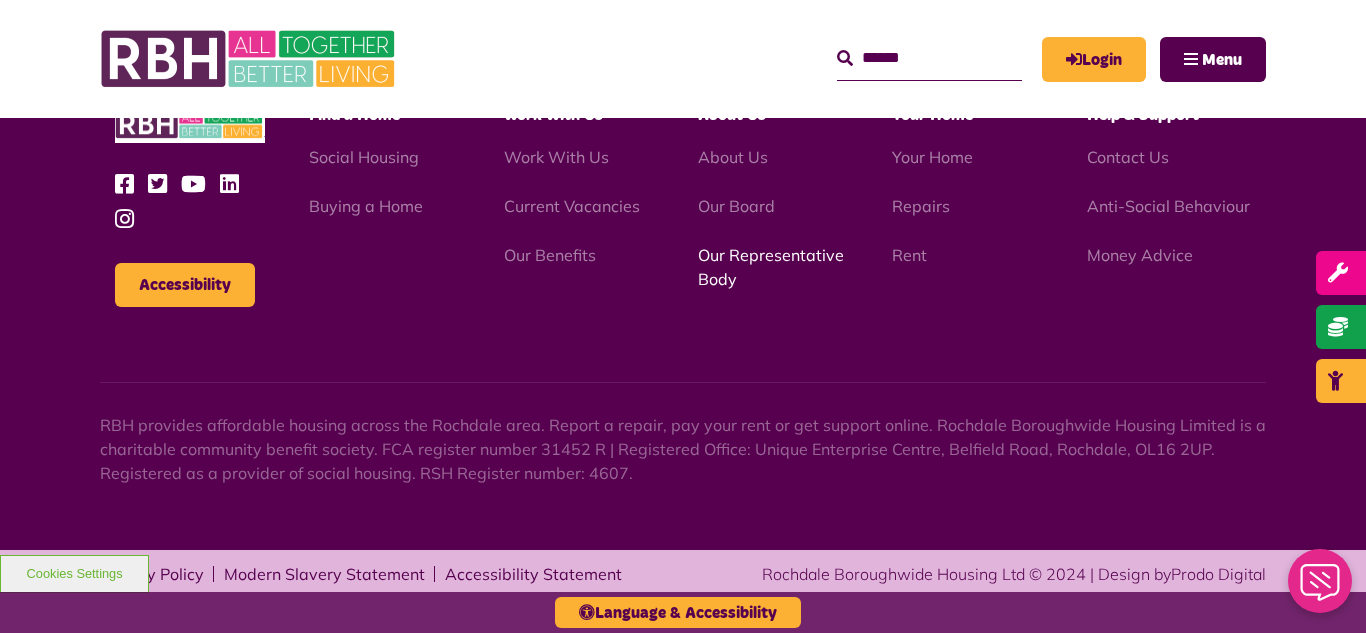 click on "Our Representative Body" at bounding box center [771, 267] 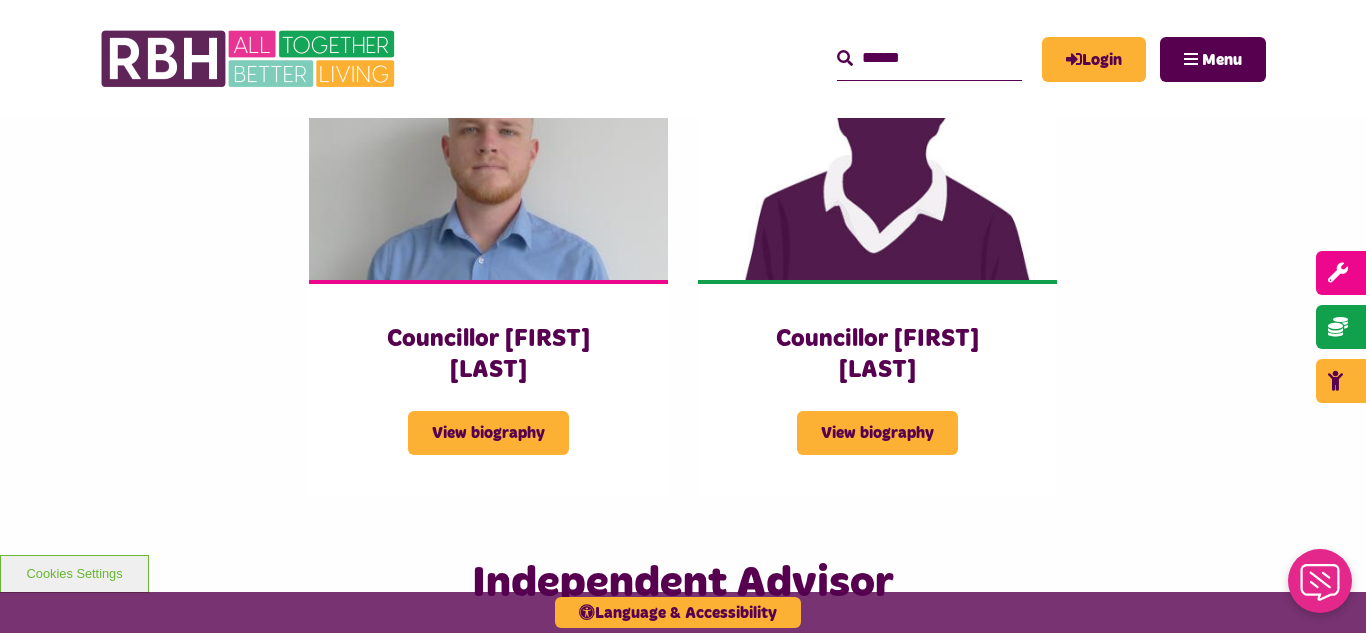 scroll, scrollTop: 4440, scrollLeft: 0, axis: vertical 